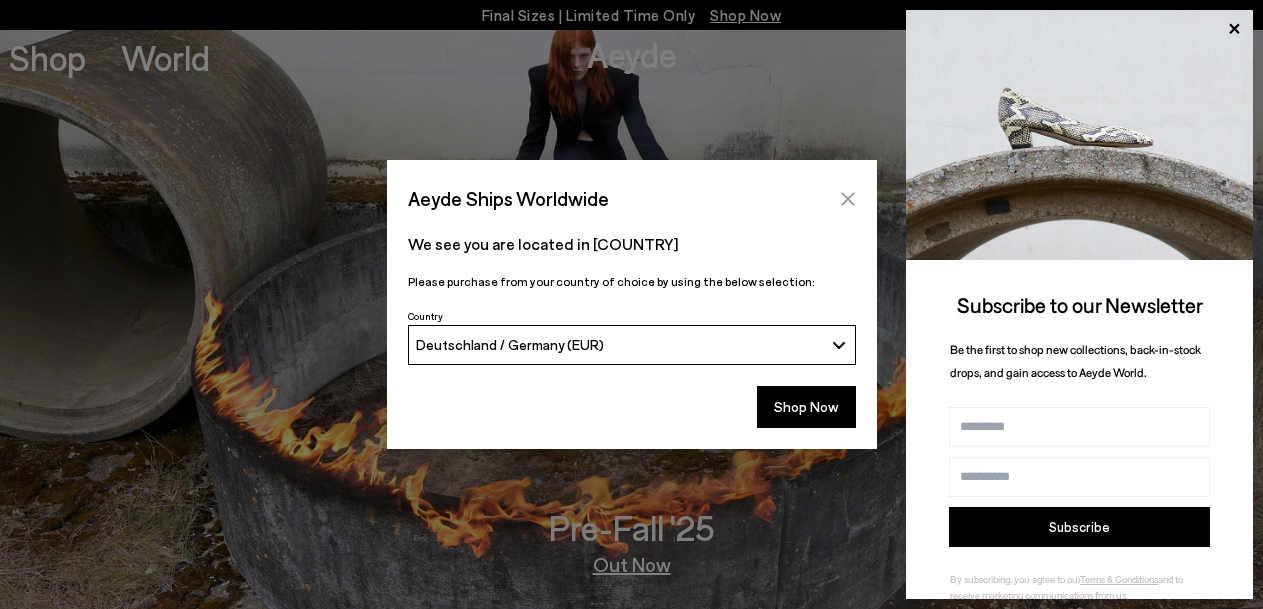 scroll, scrollTop: 0, scrollLeft: 0, axis: both 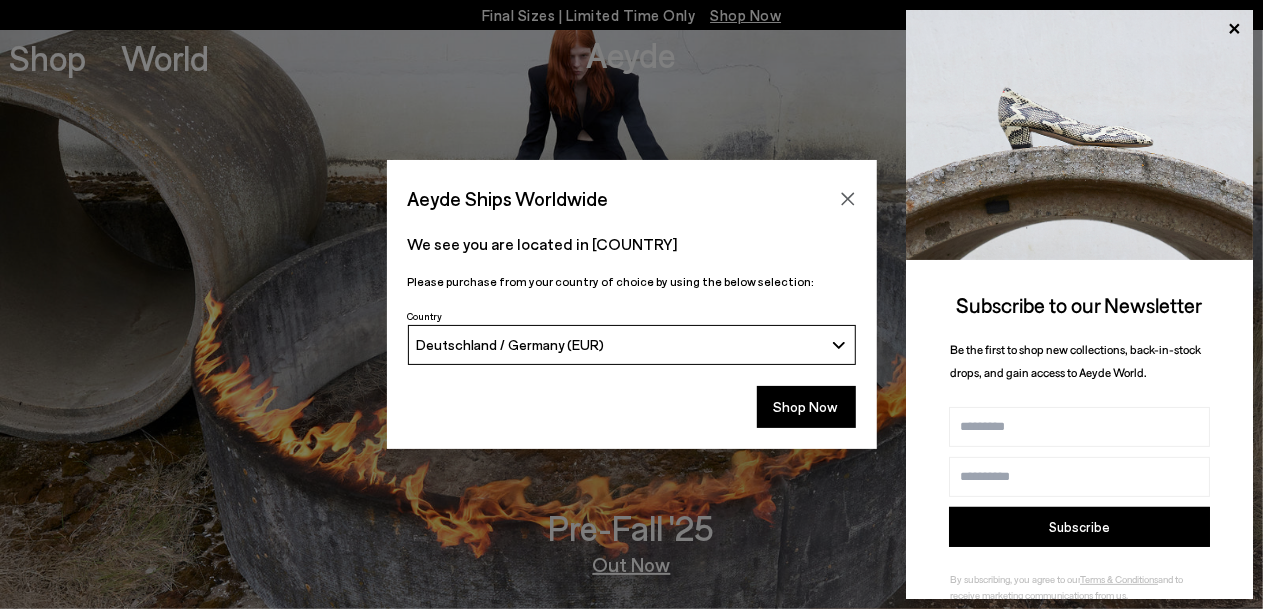 click 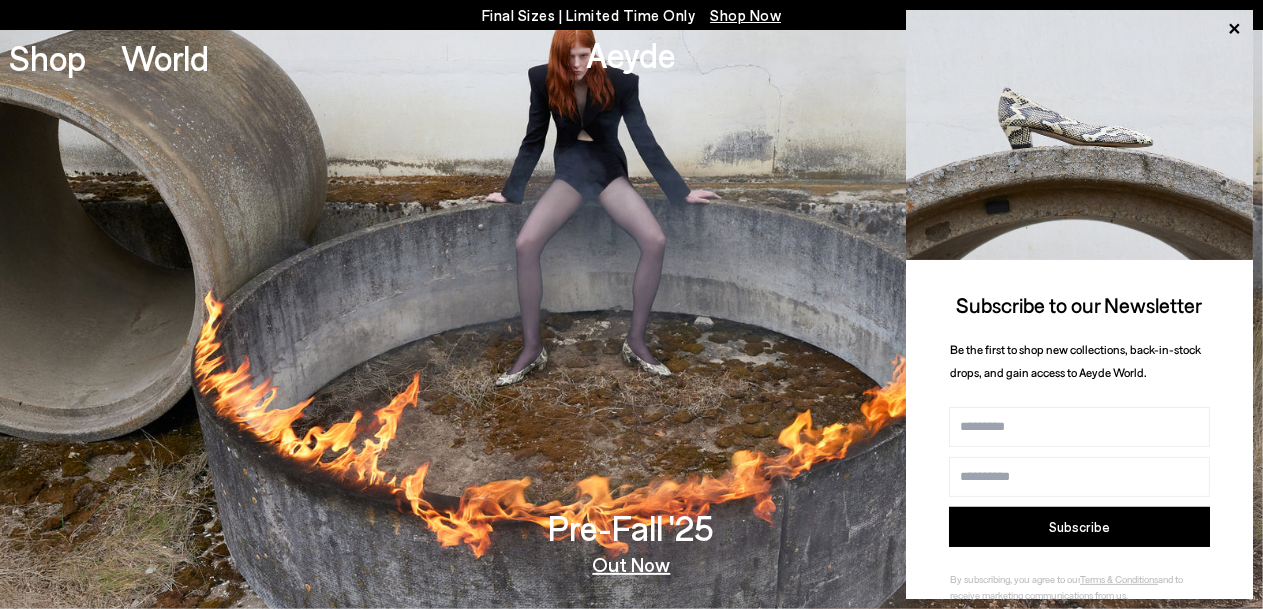drag, startPoint x: 1218, startPoint y: 25, endPoint x: 1153, endPoint y: 26, distance: 65.00769 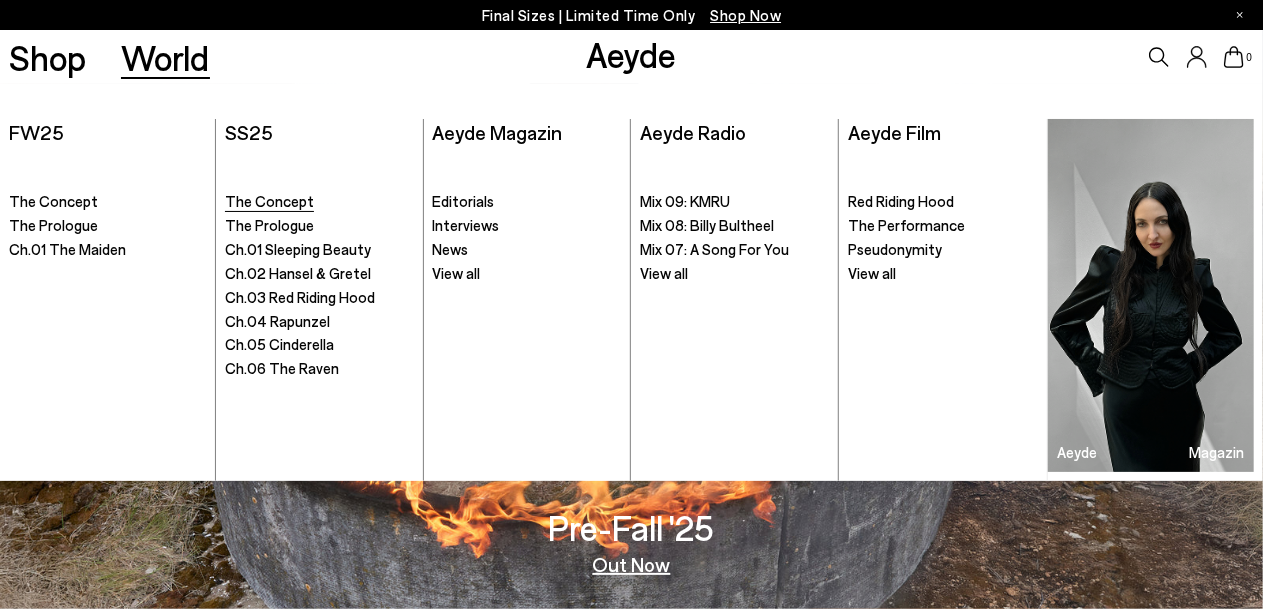 click on "The Concept" at bounding box center (269, 201) 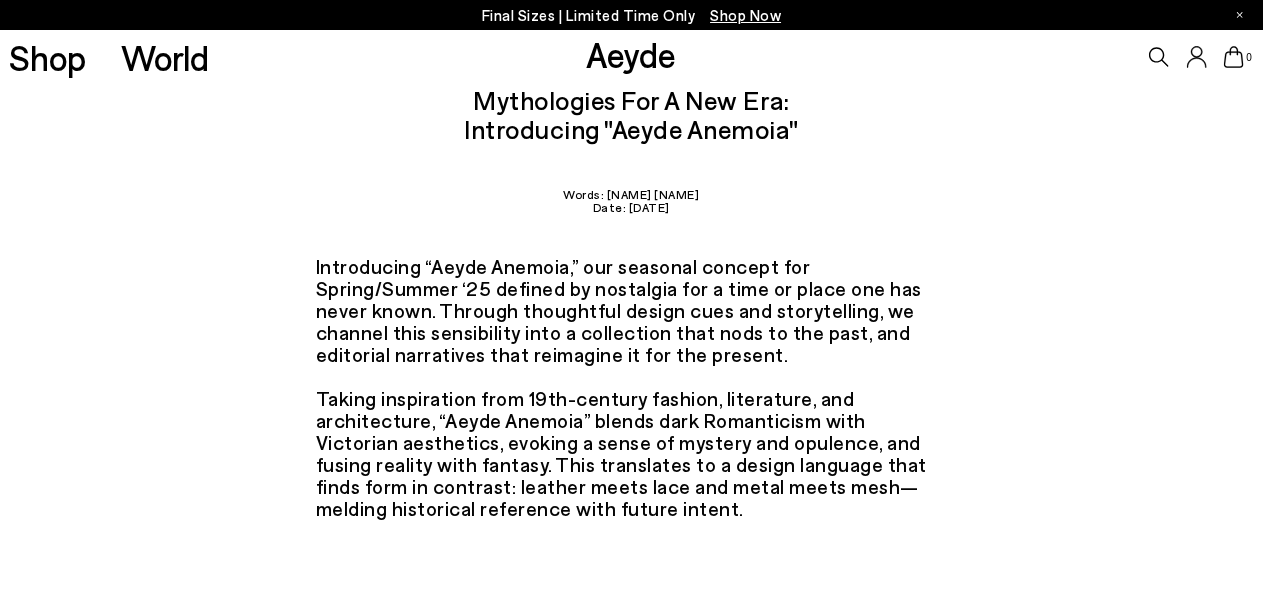 scroll, scrollTop: 0, scrollLeft: 0, axis: both 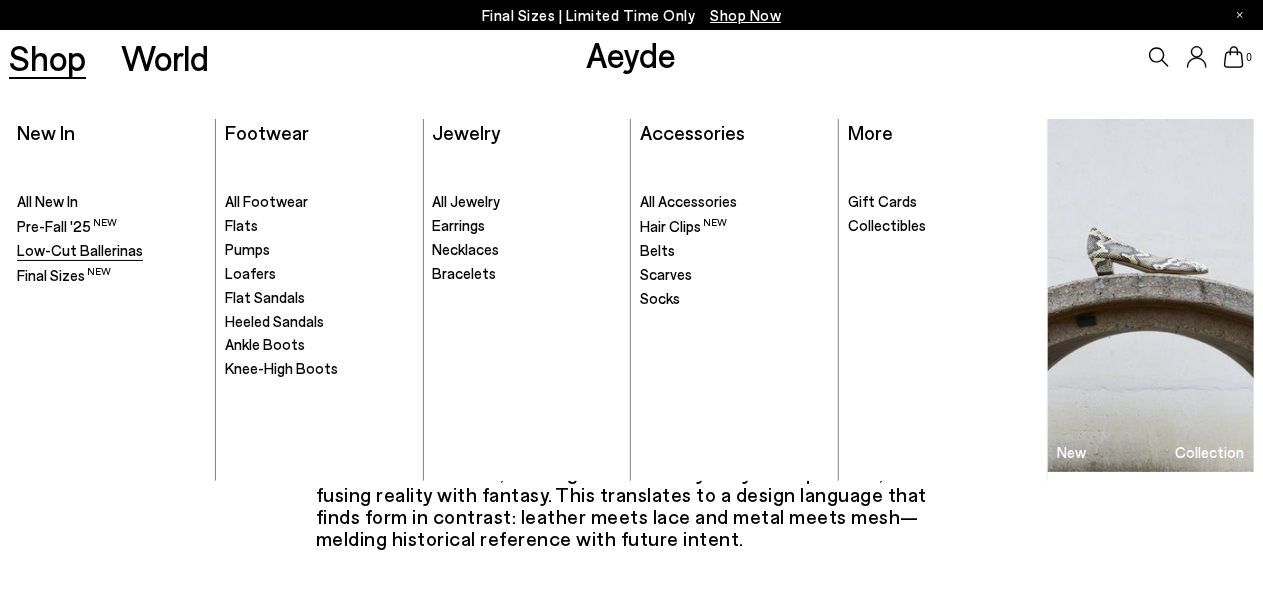 click on "Low-Cut Ballerinas" at bounding box center [80, 250] 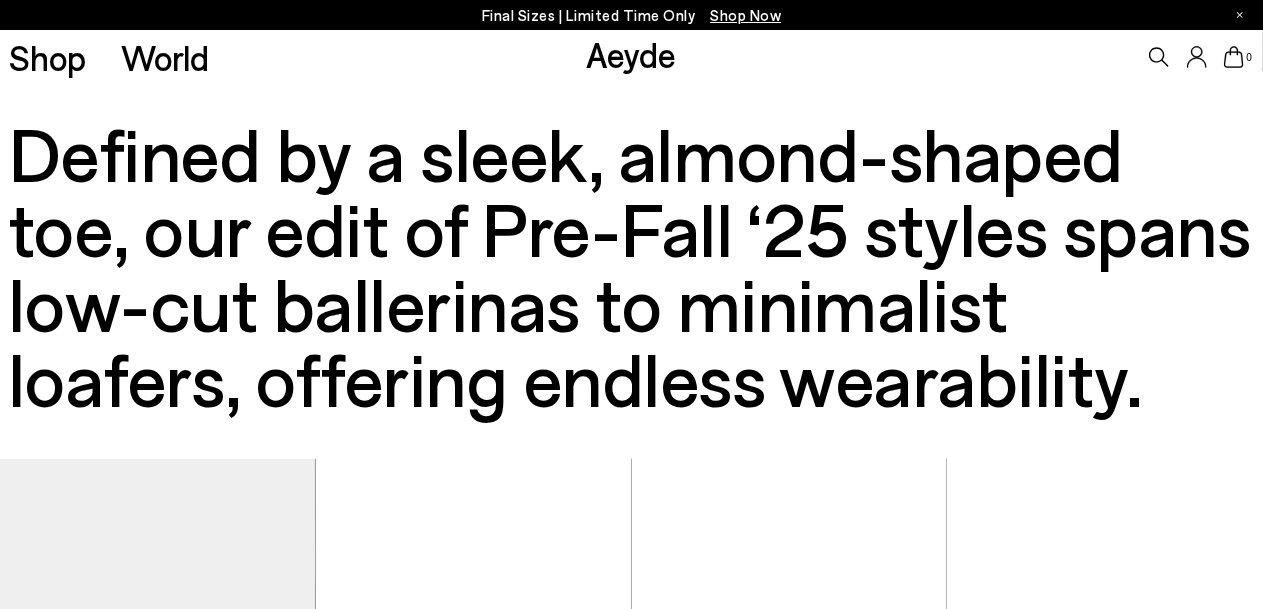 scroll, scrollTop: 700, scrollLeft: 0, axis: vertical 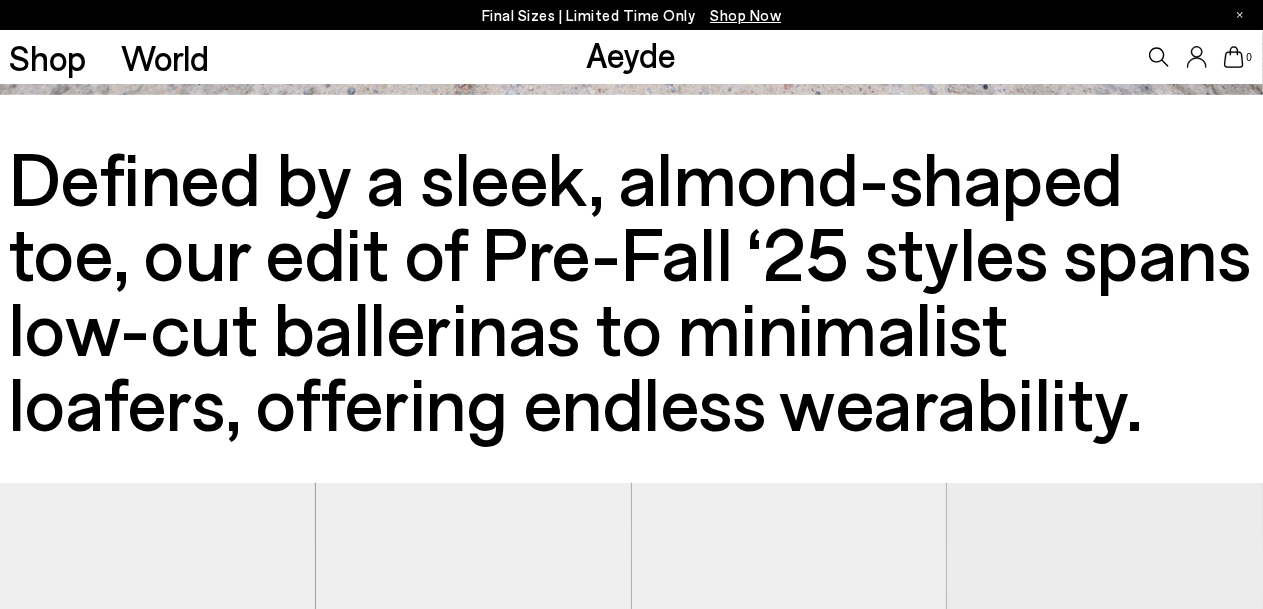 drag, startPoint x: 17, startPoint y: 186, endPoint x: 1266, endPoint y: 390, distance: 1265.55 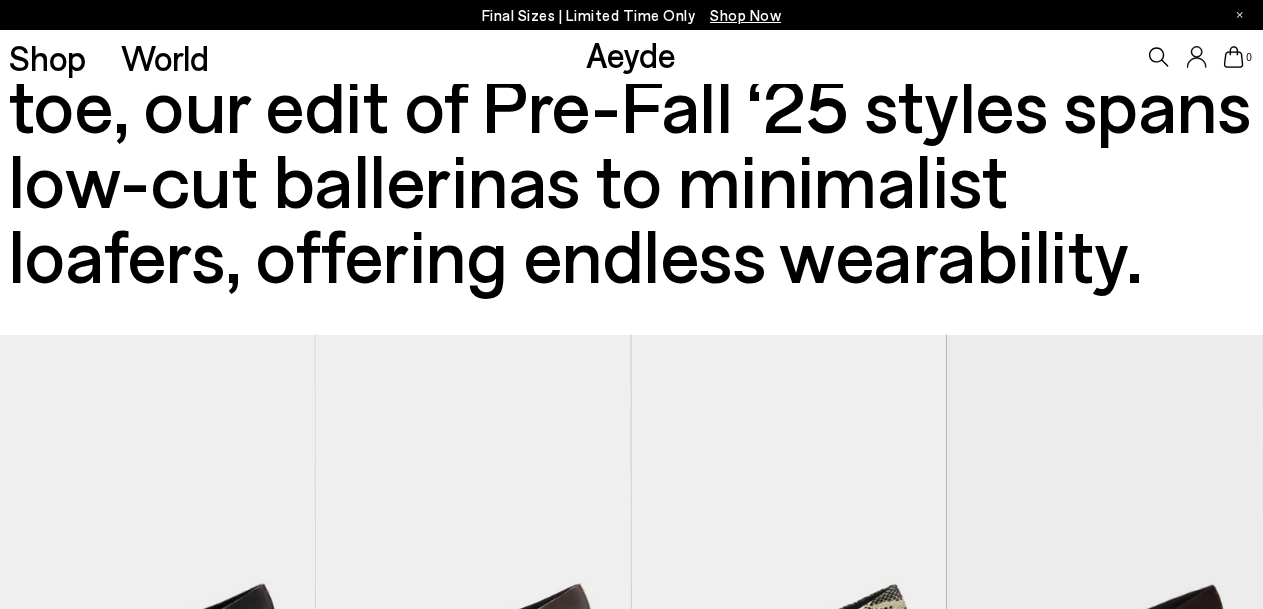 scroll, scrollTop: 1200, scrollLeft: 0, axis: vertical 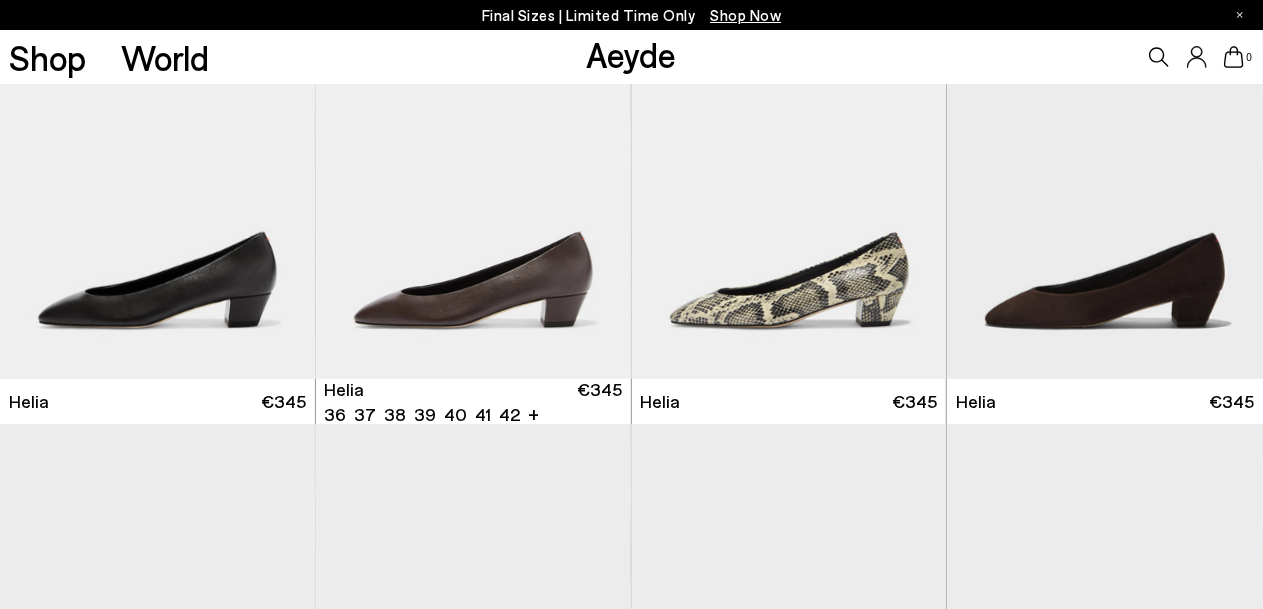 copy on "Defined by a sleek, almond-shaped toe,
our edit of Pre-Fall ‘25 styles spans low-cut ballerinas to minimalist loafers, offering endless wearability." 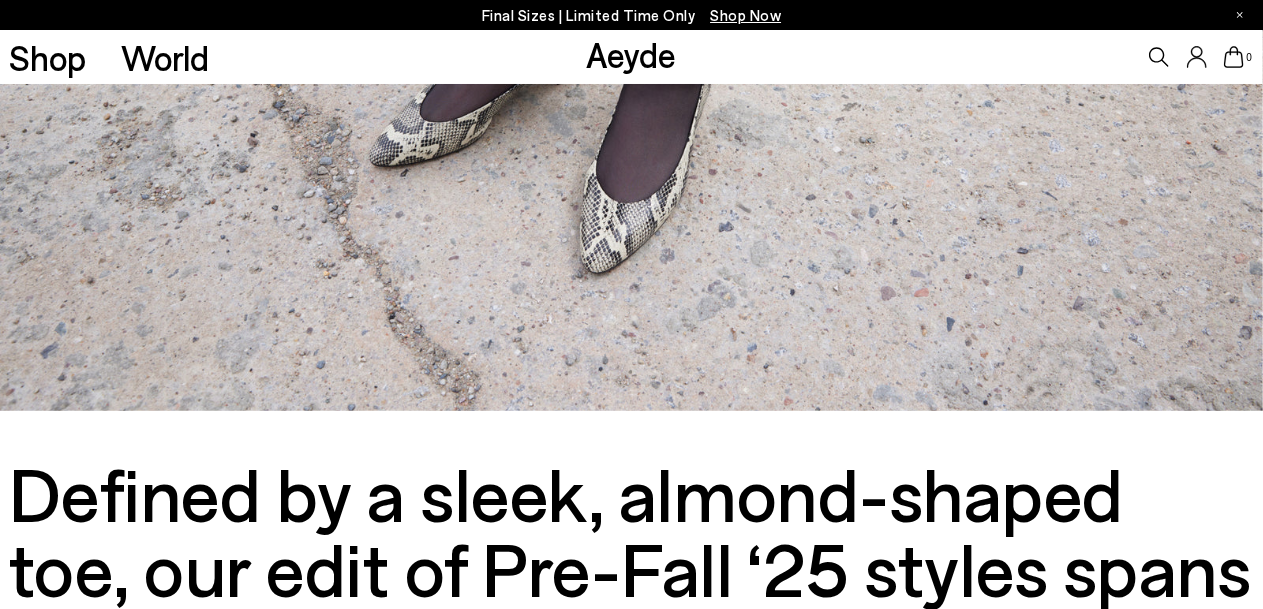 scroll, scrollTop: 0, scrollLeft: 0, axis: both 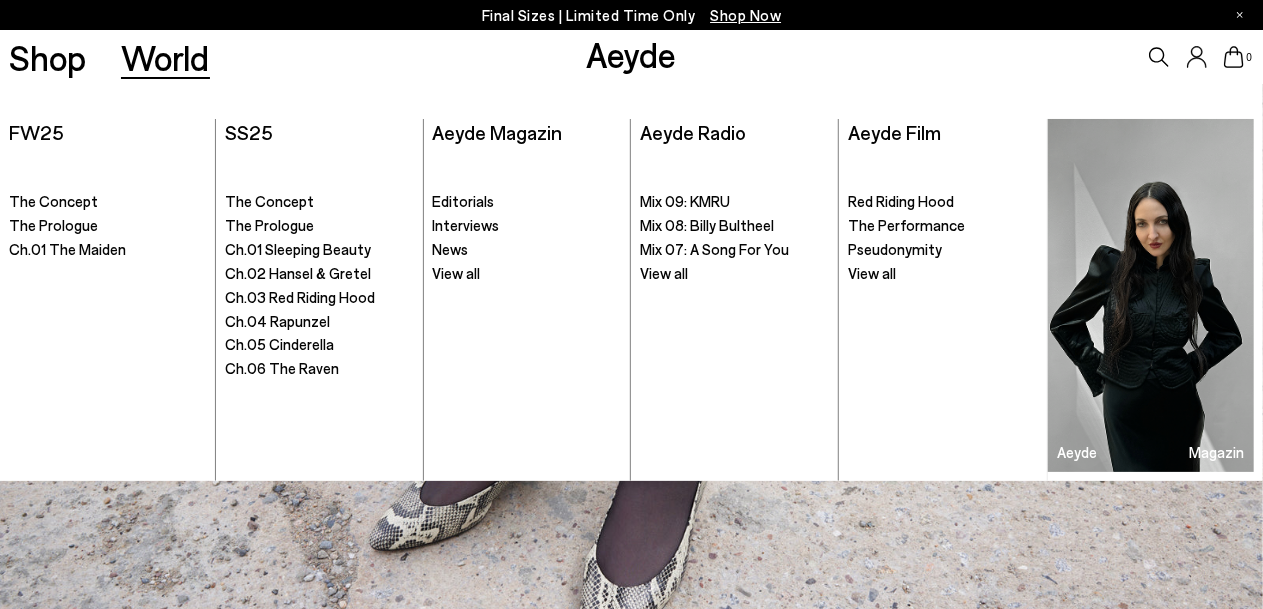 click on "World" at bounding box center (165, 57) 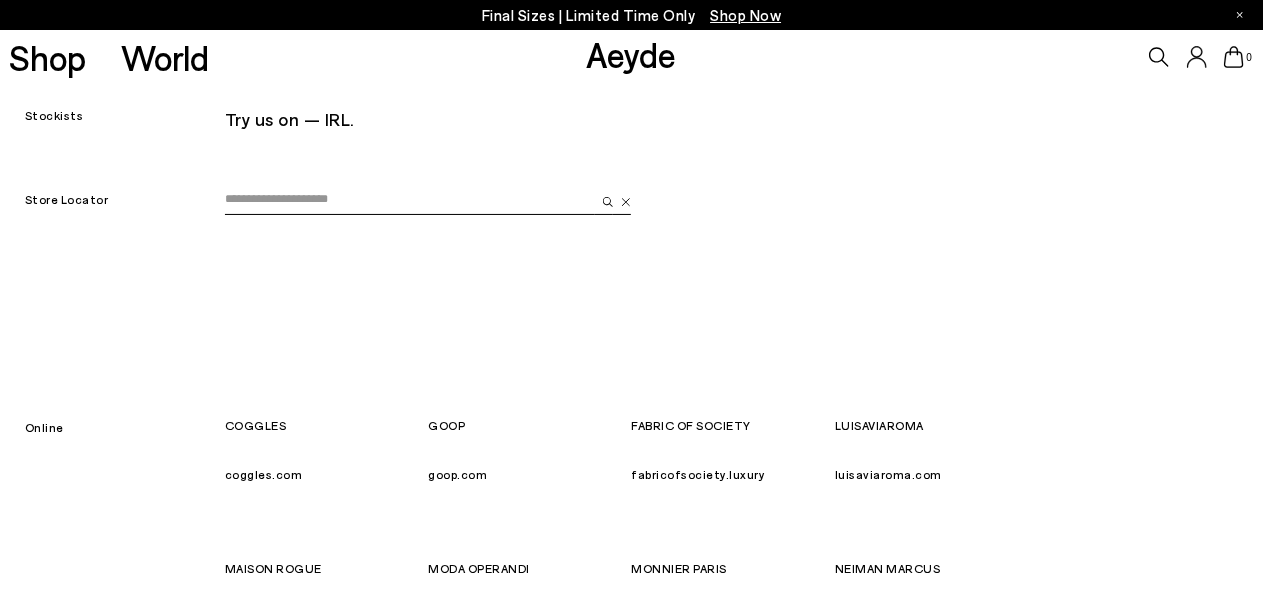scroll, scrollTop: 0, scrollLeft: 0, axis: both 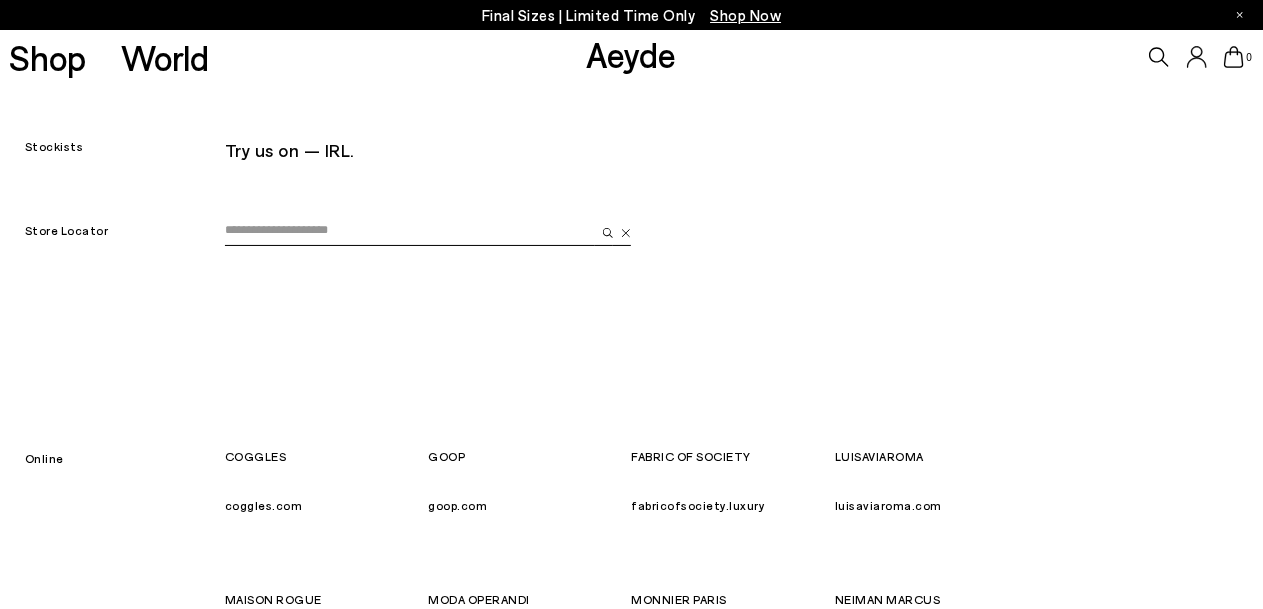 click at bounding box center [410, 231] 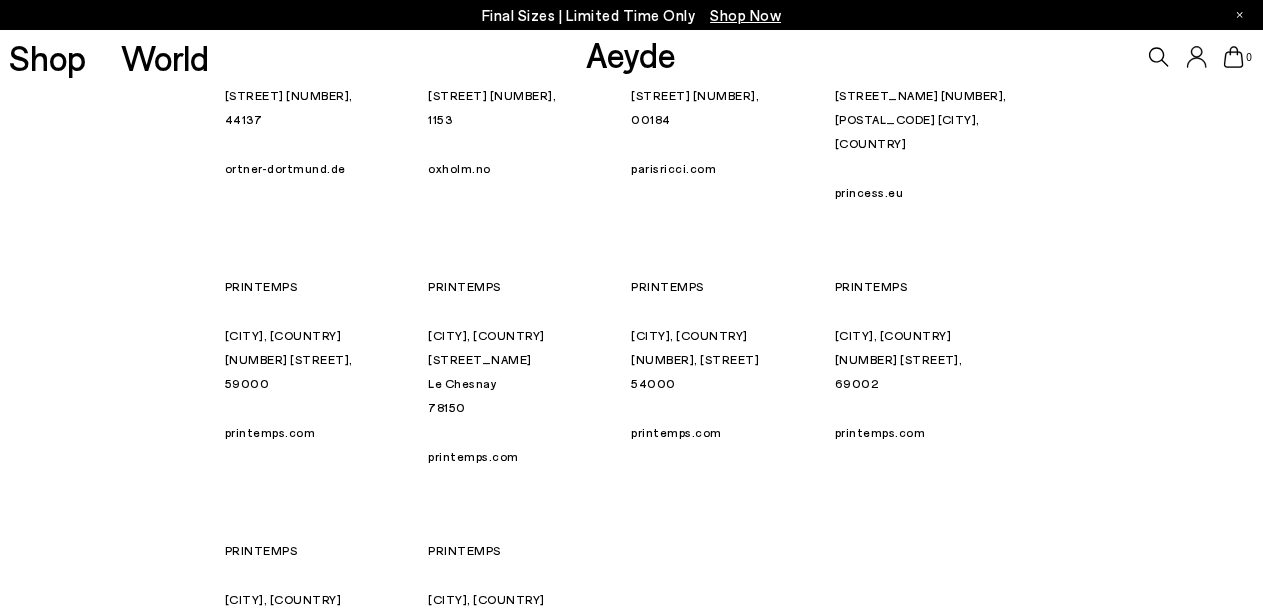 scroll, scrollTop: 8300, scrollLeft: 0, axis: vertical 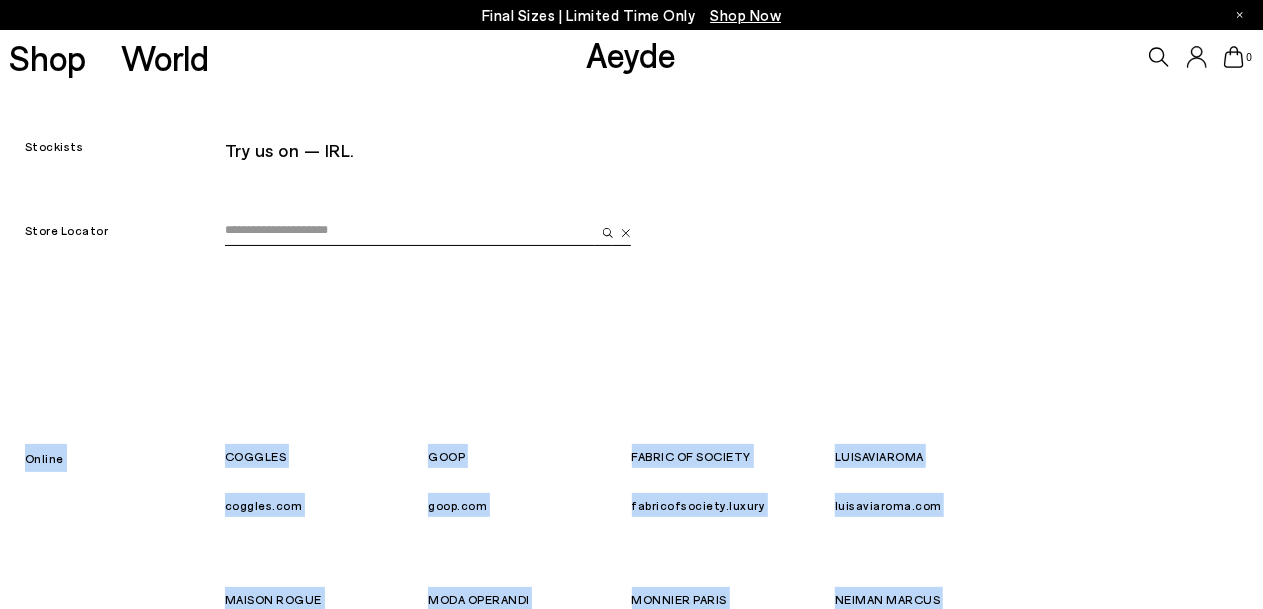 drag, startPoint x: 744, startPoint y: 335, endPoint x: 0, endPoint y: 436, distance: 750.8242 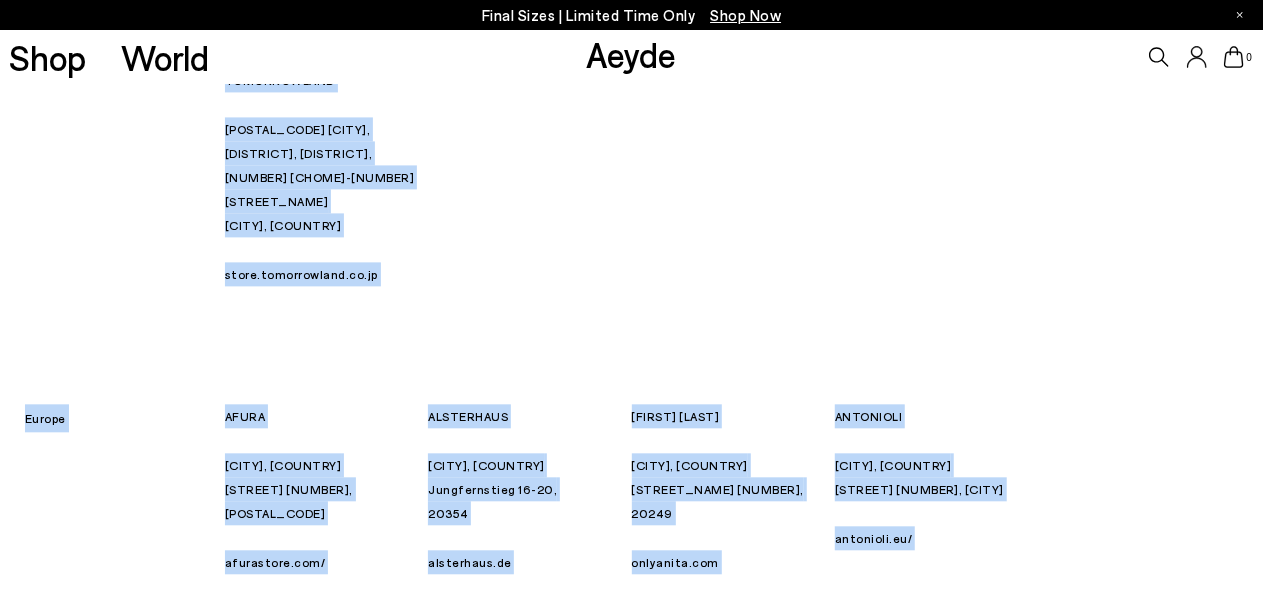 scroll, scrollTop: 2400, scrollLeft: 0, axis: vertical 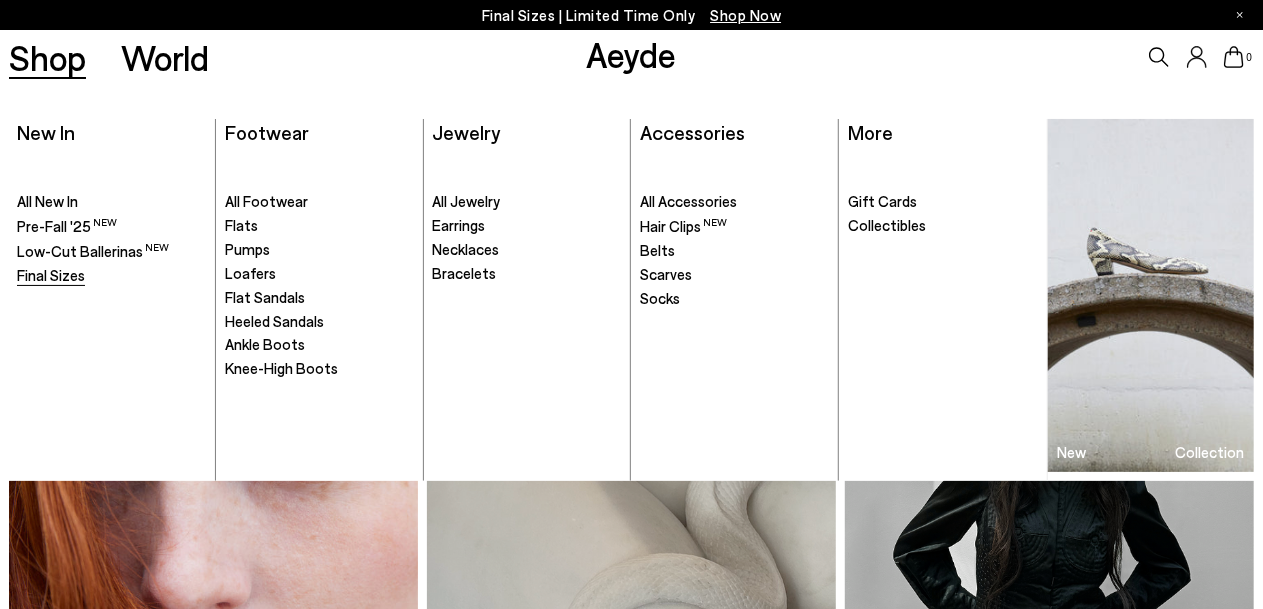 click on "Final Sizes" at bounding box center [51, 275] 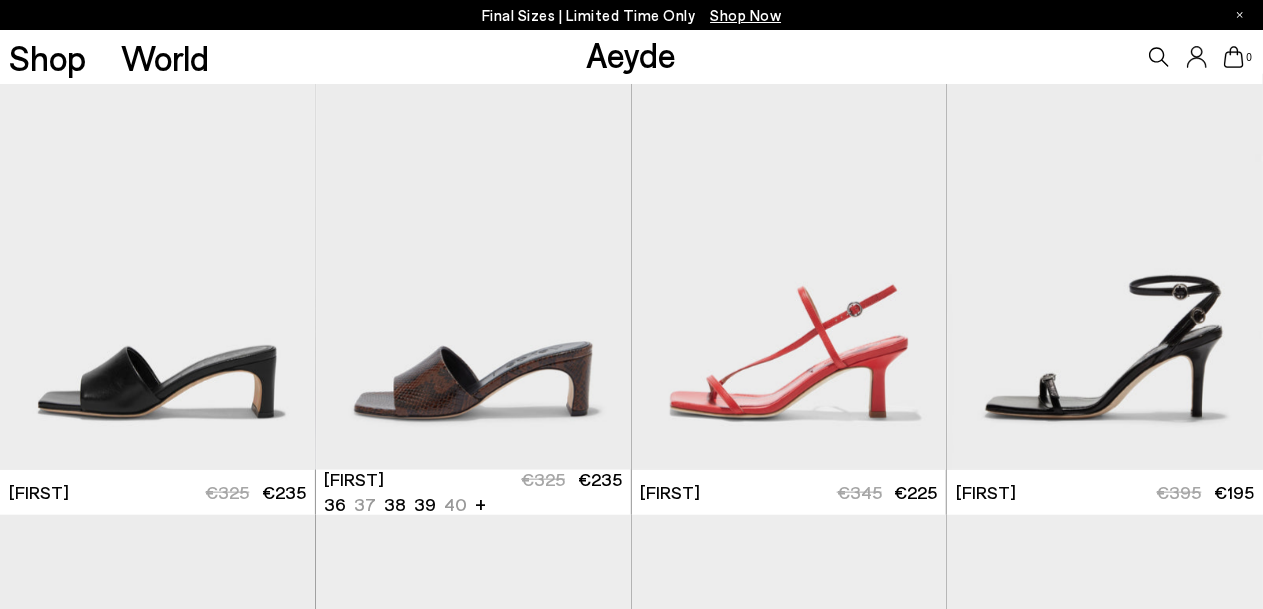 scroll, scrollTop: 1000, scrollLeft: 0, axis: vertical 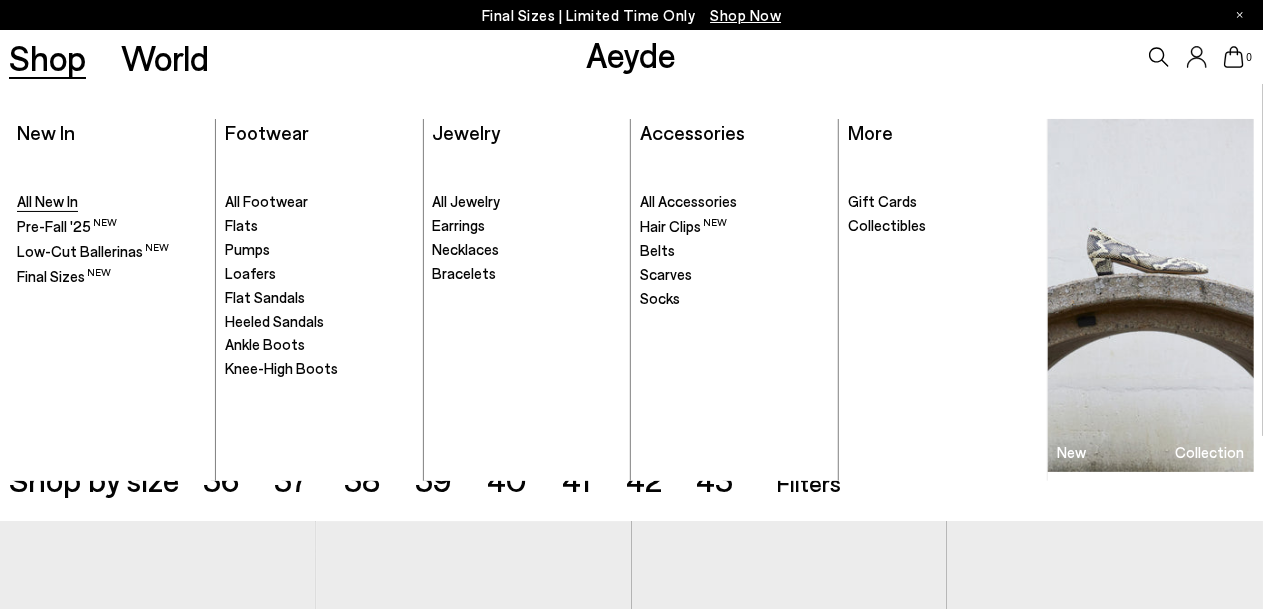 click on "All New In" at bounding box center [47, 201] 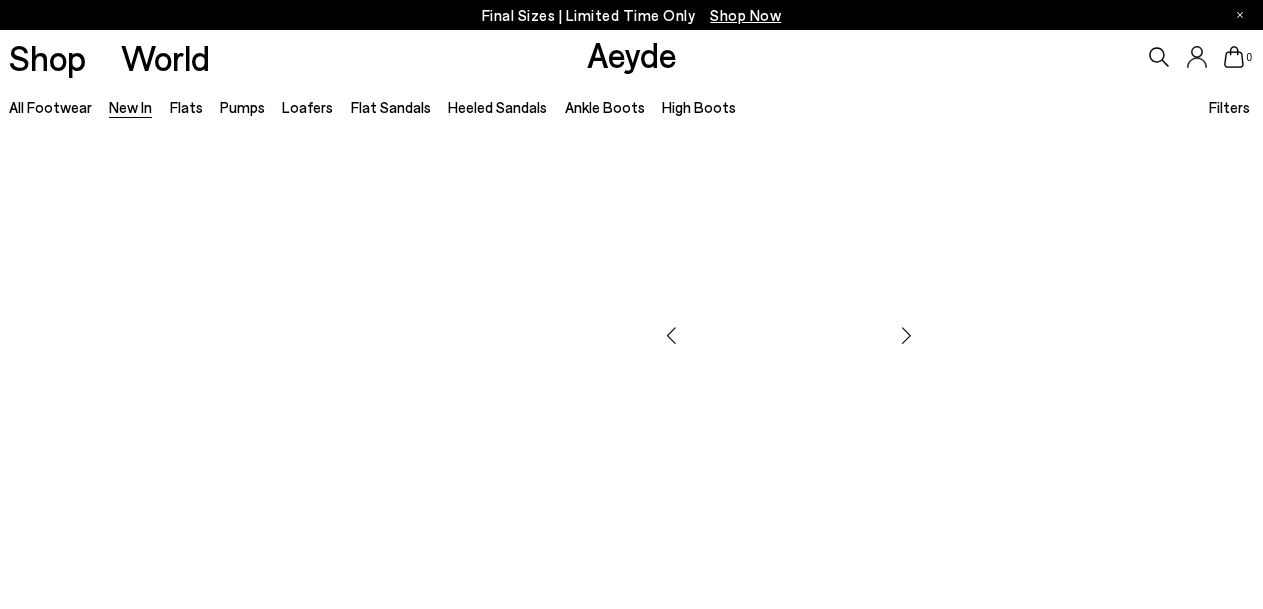 scroll, scrollTop: 0, scrollLeft: 0, axis: both 